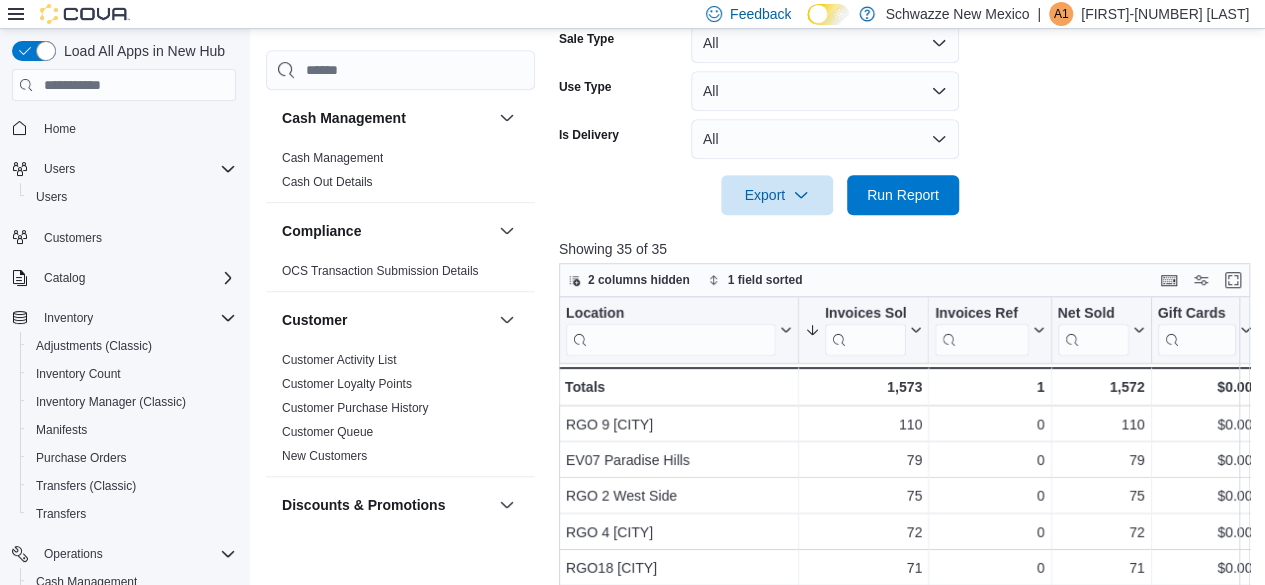 scroll, scrollTop: 567, scrollLeft: 0, axis: vertical 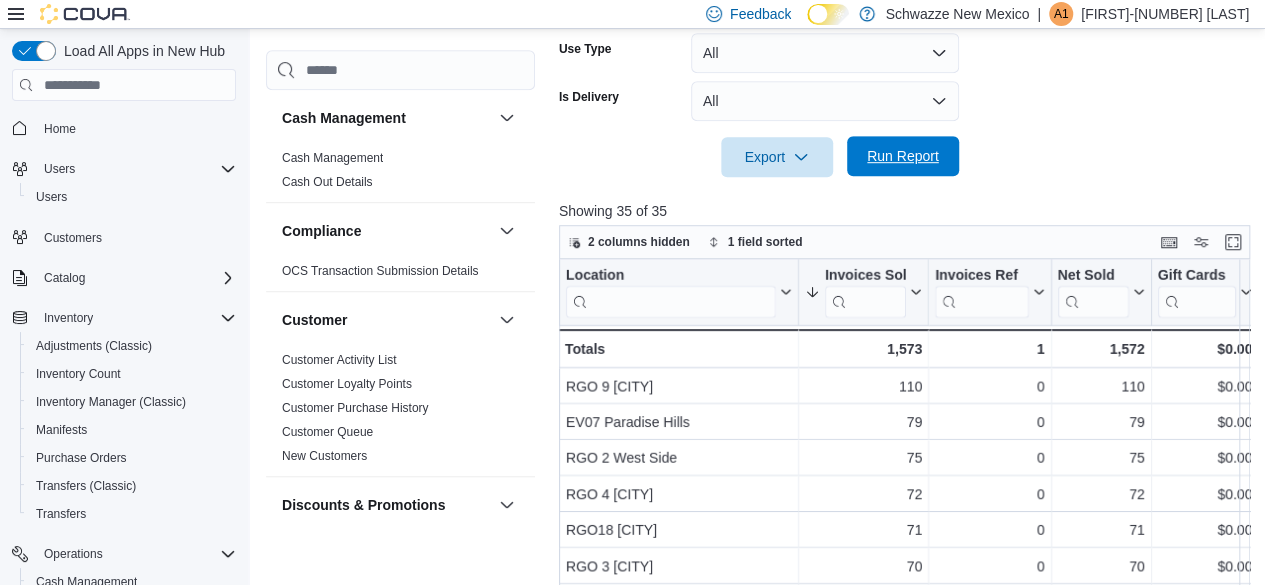 click on "Run Report" at bounding box center [903, 156] 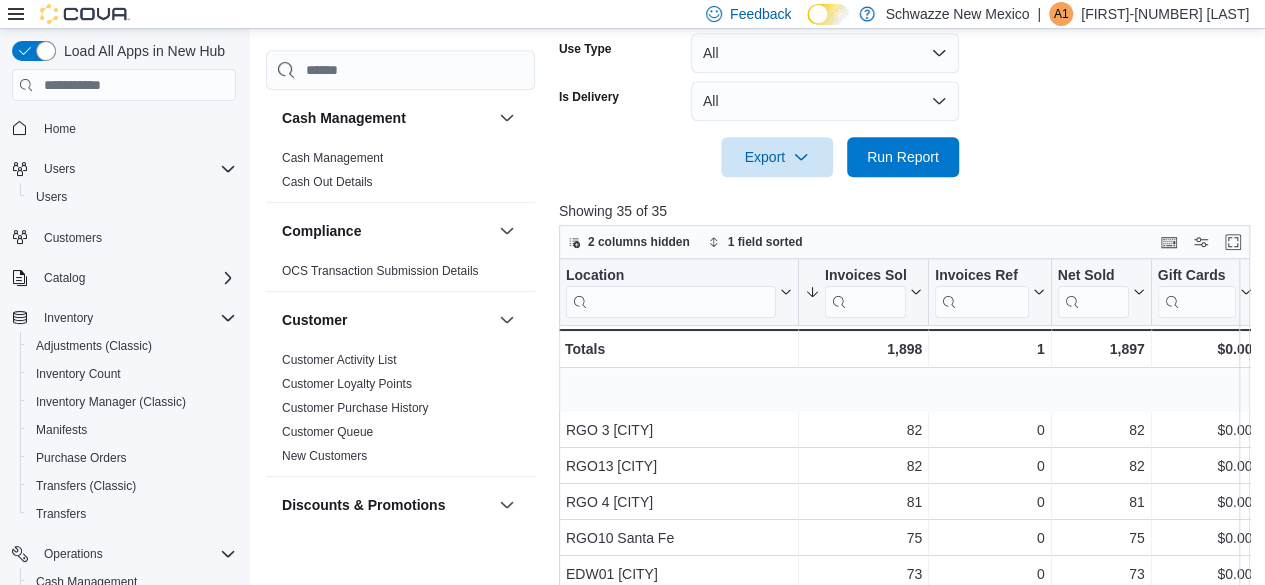 scroll, scrollTop: 200, scrollLeft: 0, axis: vertical 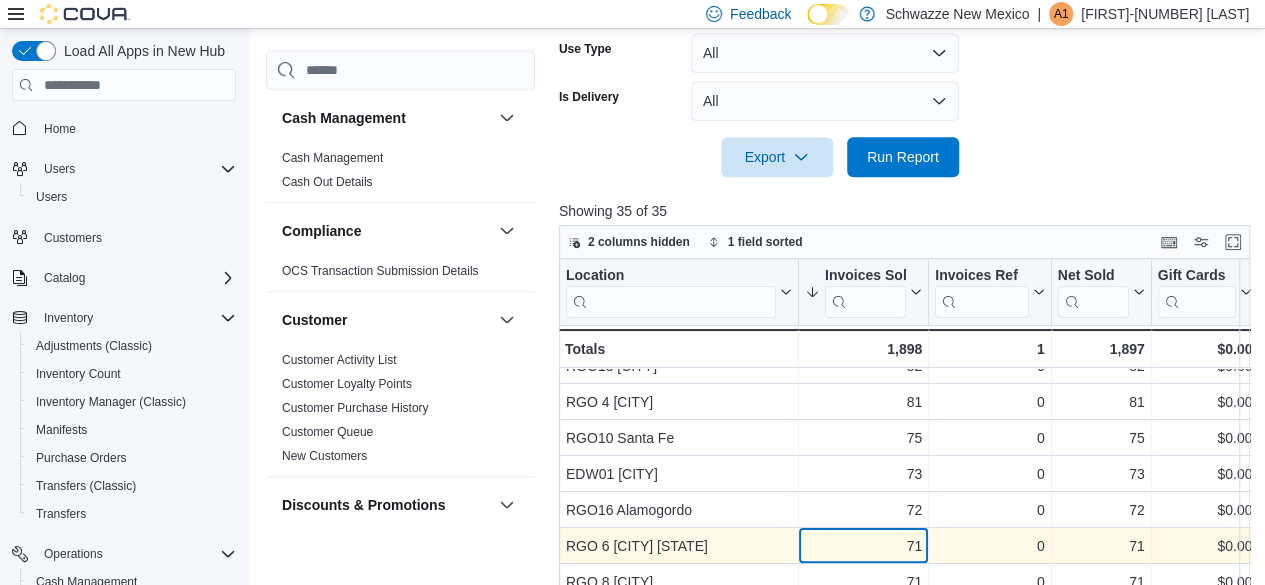 click on "71" at bounding box center [863, 330] 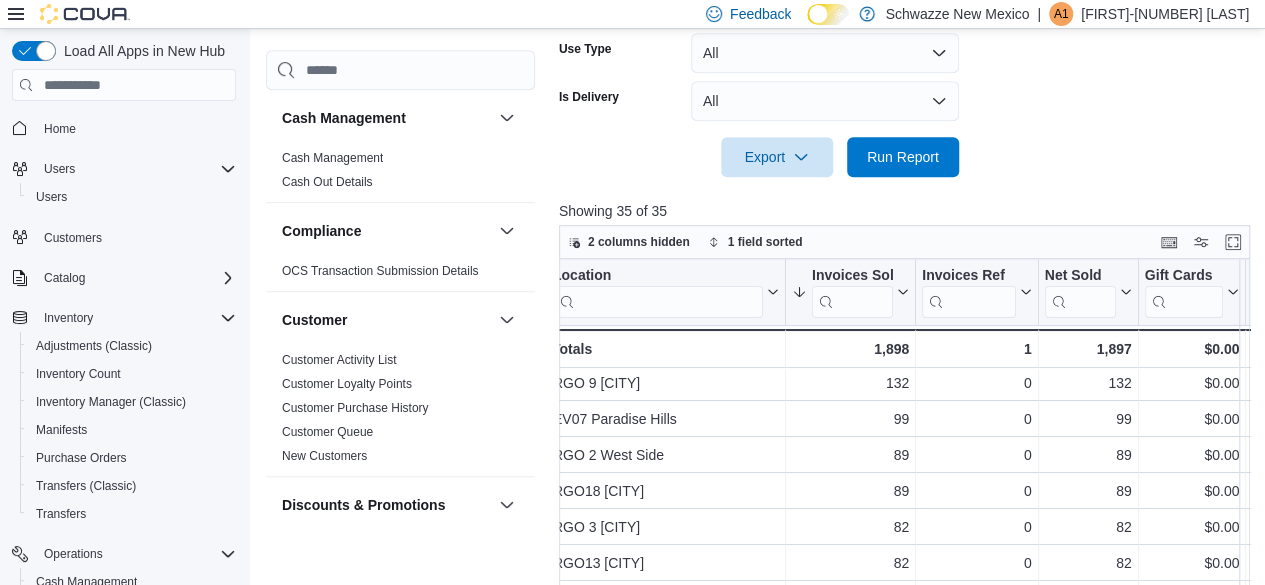 scroll, scrollTop: 0, scrollLeft: 13, axis: horizontal 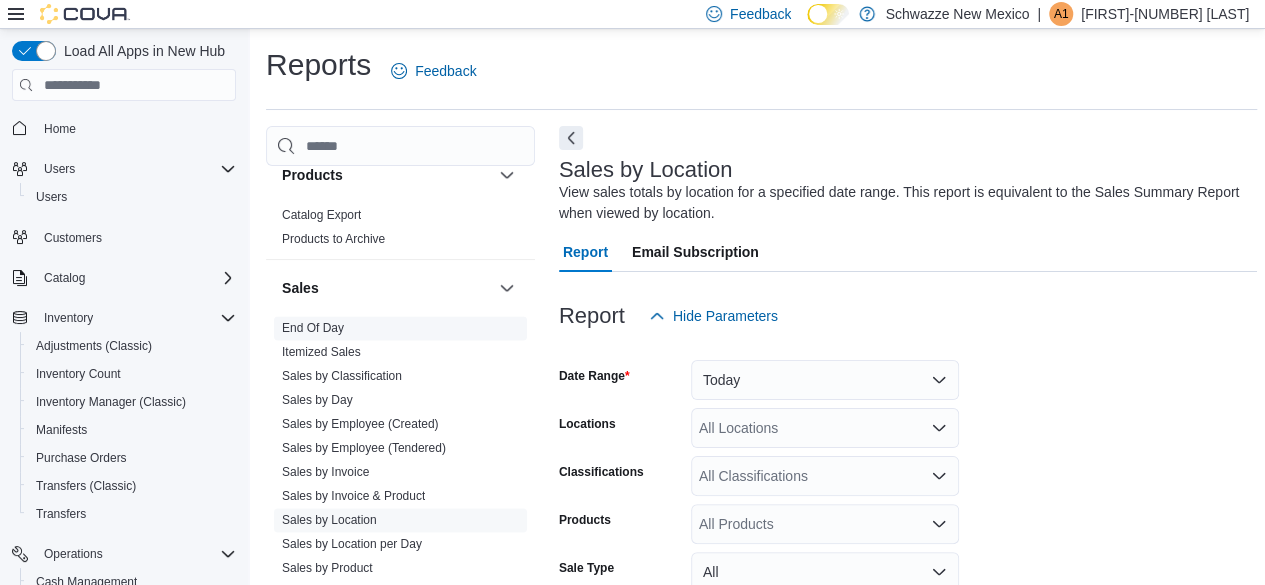 click on "End Of Day" at bounding box center [313, 328] 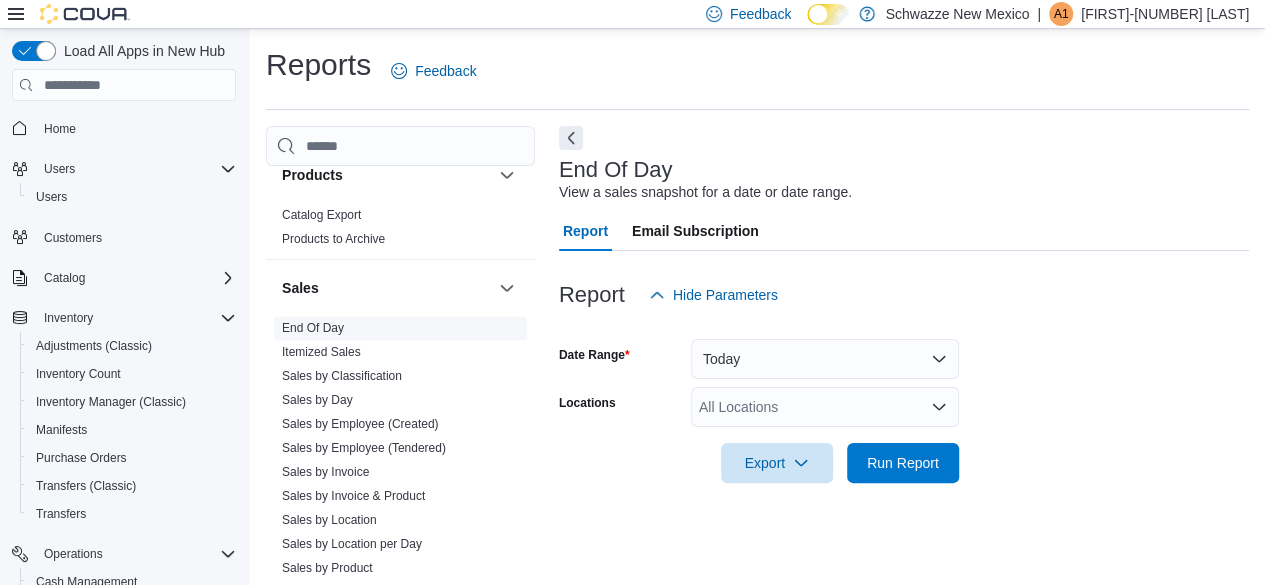 scroll, scrollTop: 36, scrollLeft: 0, axis: vertical 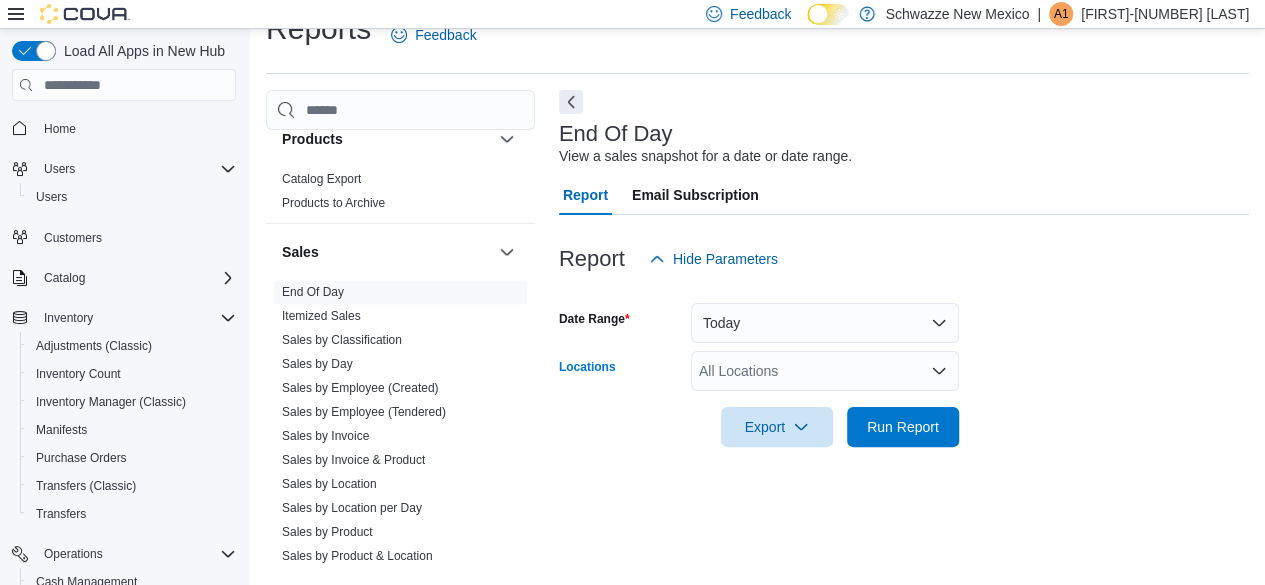 click on "All Locations" at bounding box center (825, 371) 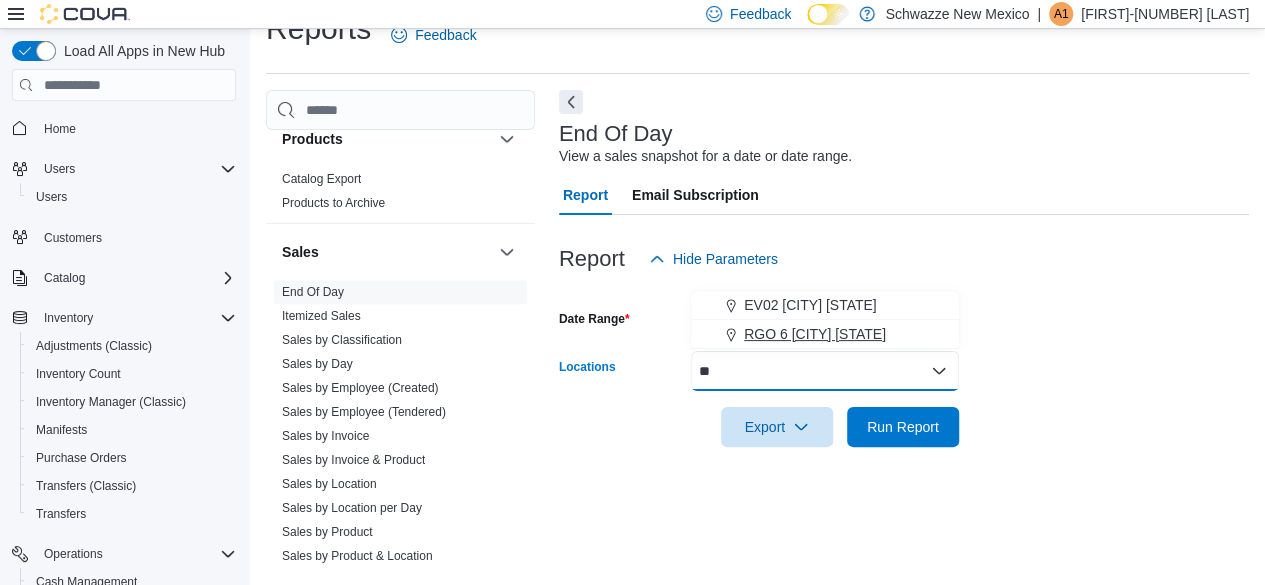 type on "**" 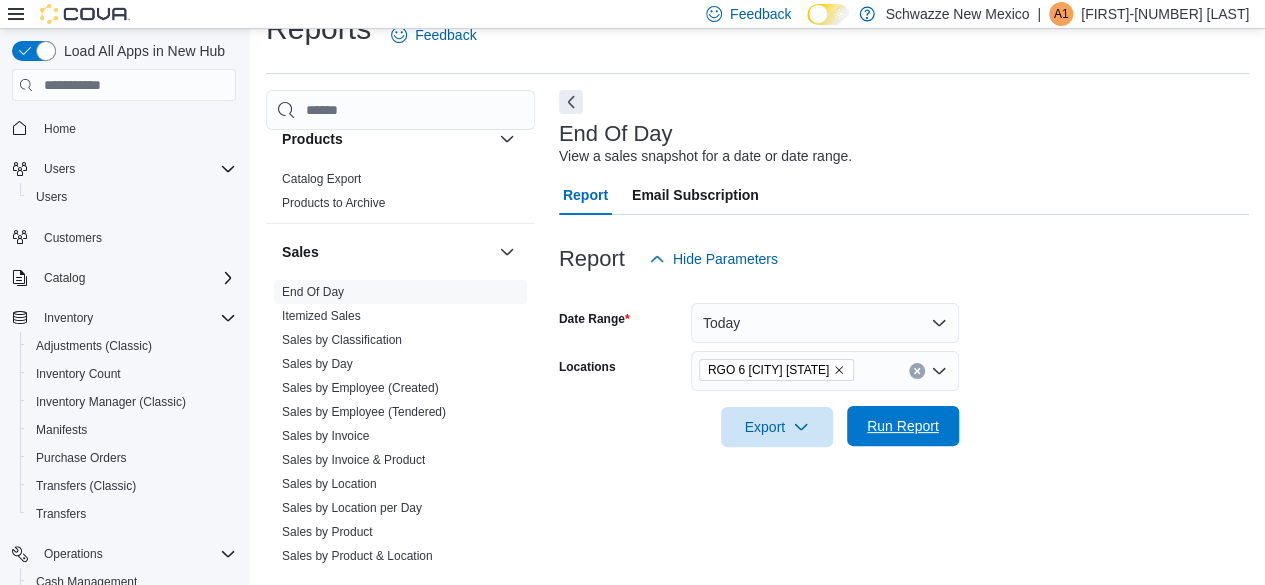 click on "Run Report" at bounding box center [903, 426] 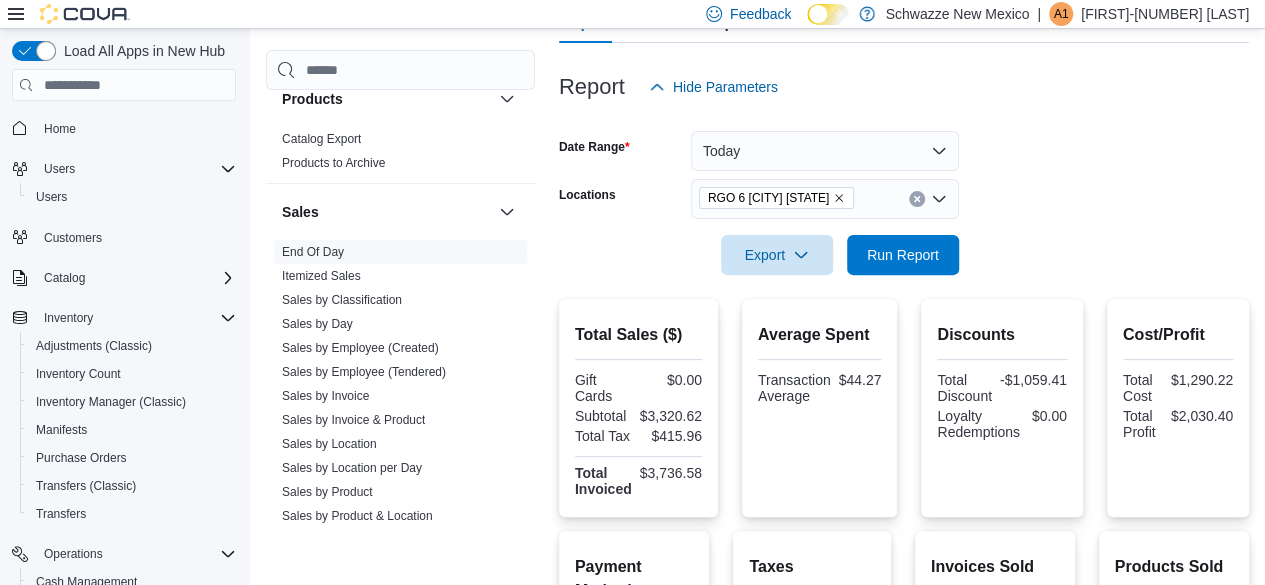 scroll, scrollTop: 0, scrollLeft: 0, axis: both 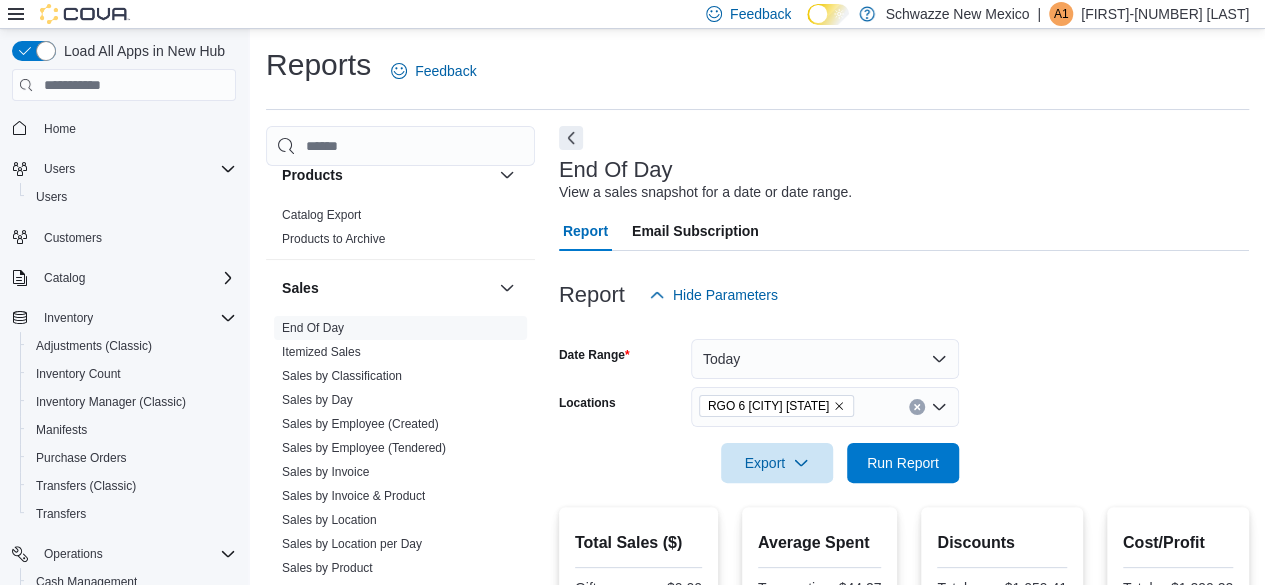 click on "Reports Feedback" at bounding box center (757, 71) 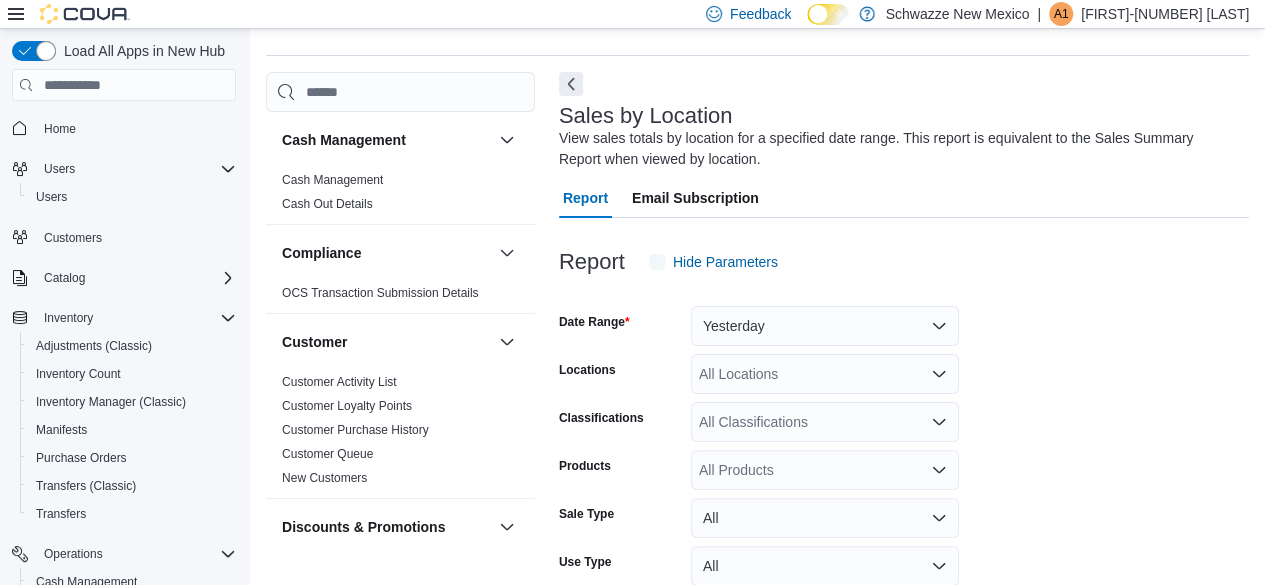 scroll, scrollTop: 67, scrollLeft: 0, axis: vertical 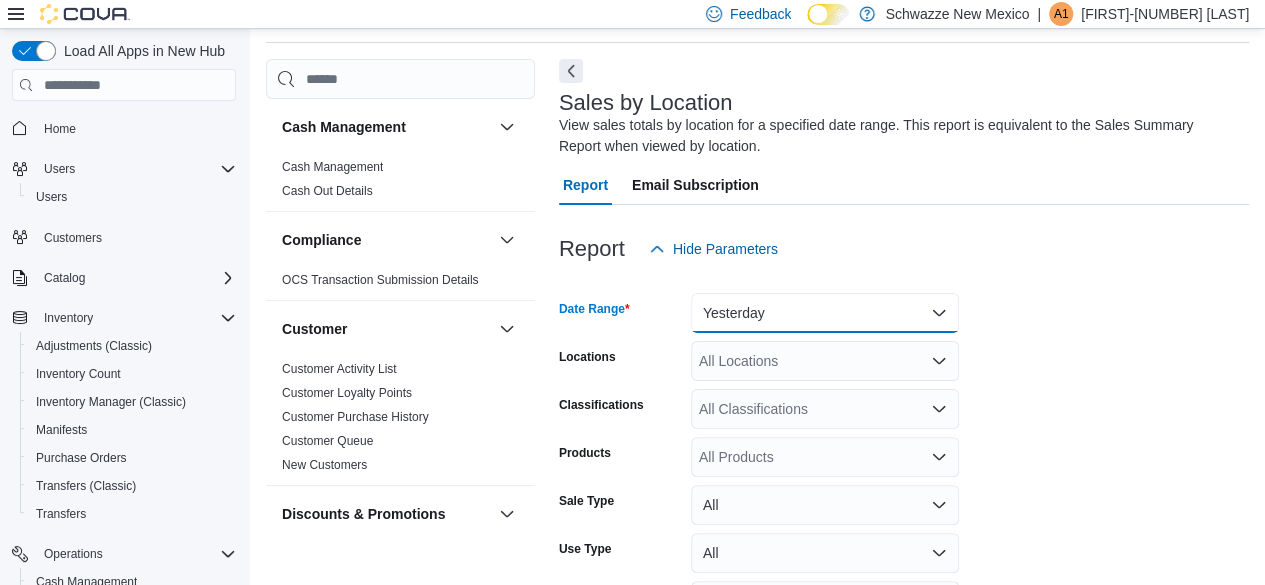 click on "Yesterday" at bounding box center (825, 313) 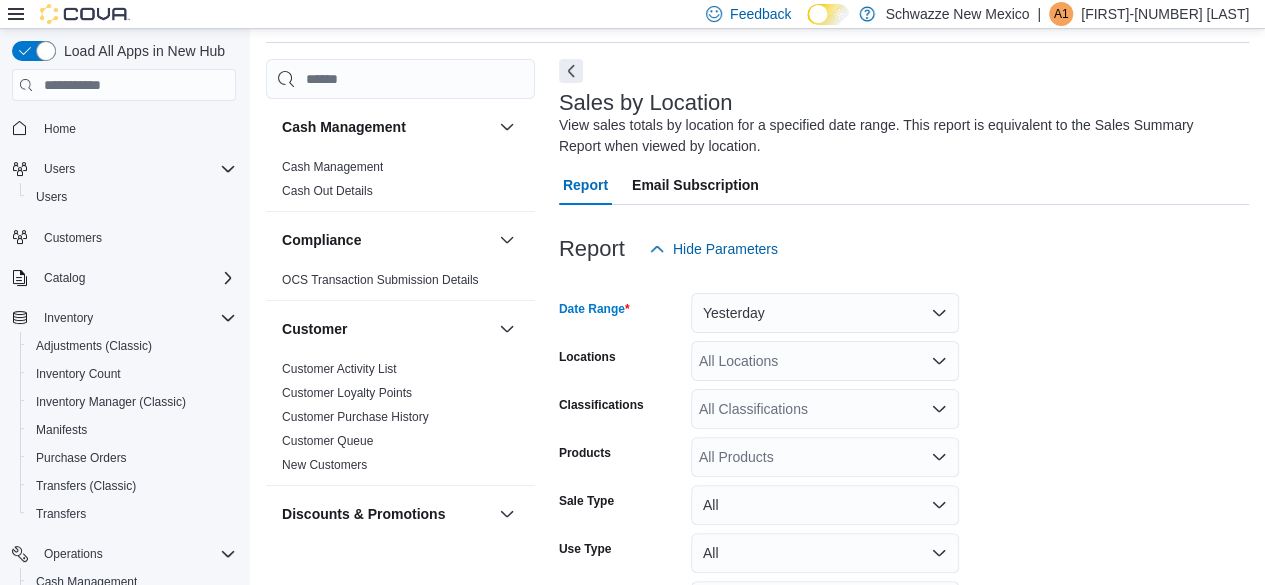 scroll, scrollTop: 60, scrollLeft: 0, axis: vertical 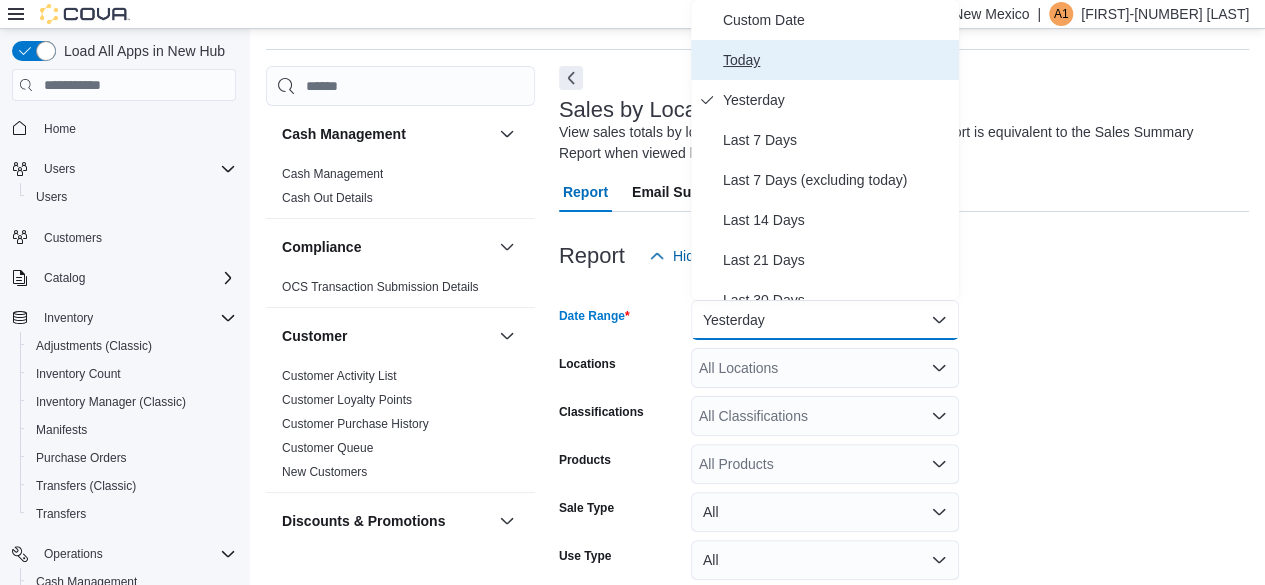 click on "Today" at bounding box center (837, 60) 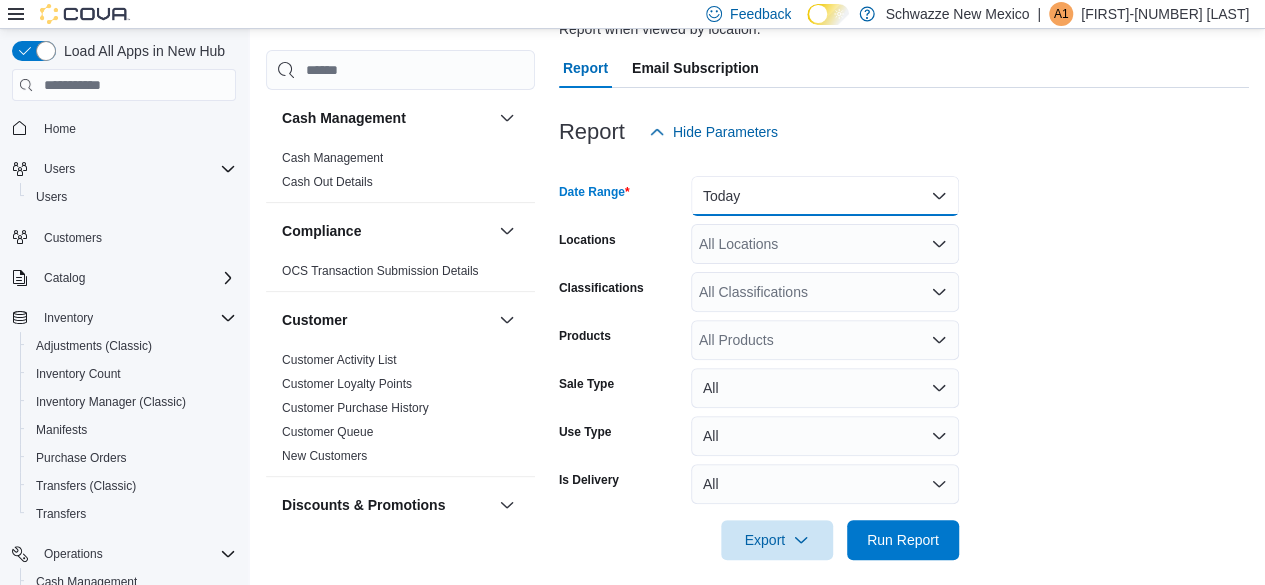 scroll, scrollTop: 198, scrollLeft: 0, axis: vertical 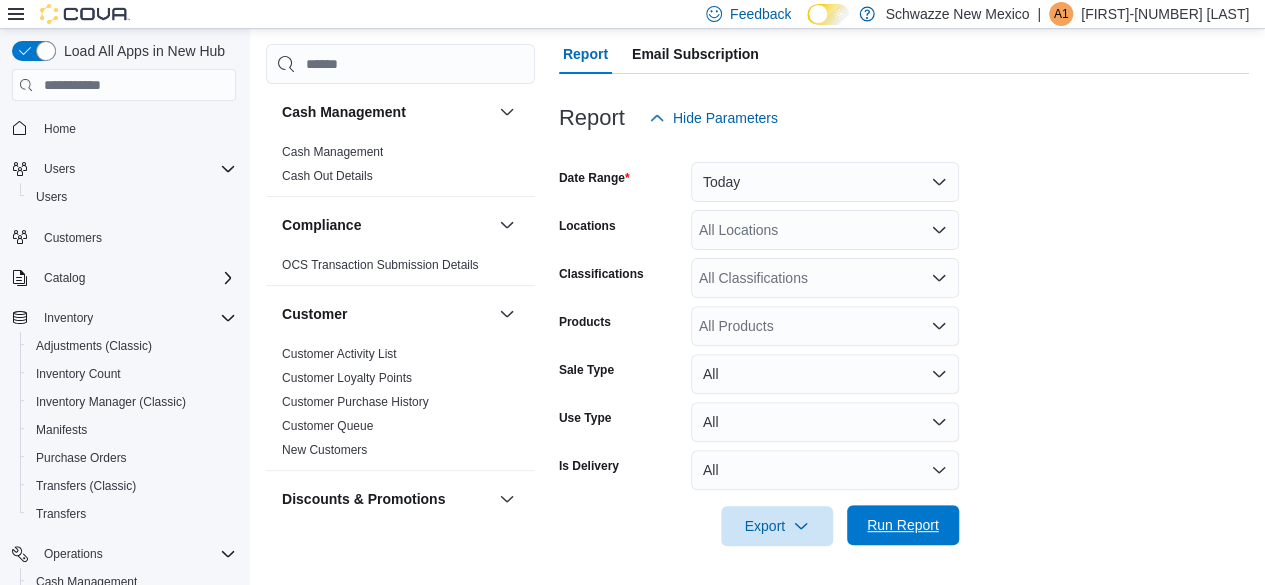 click on "Run Report" at bounding box center (903, 525) 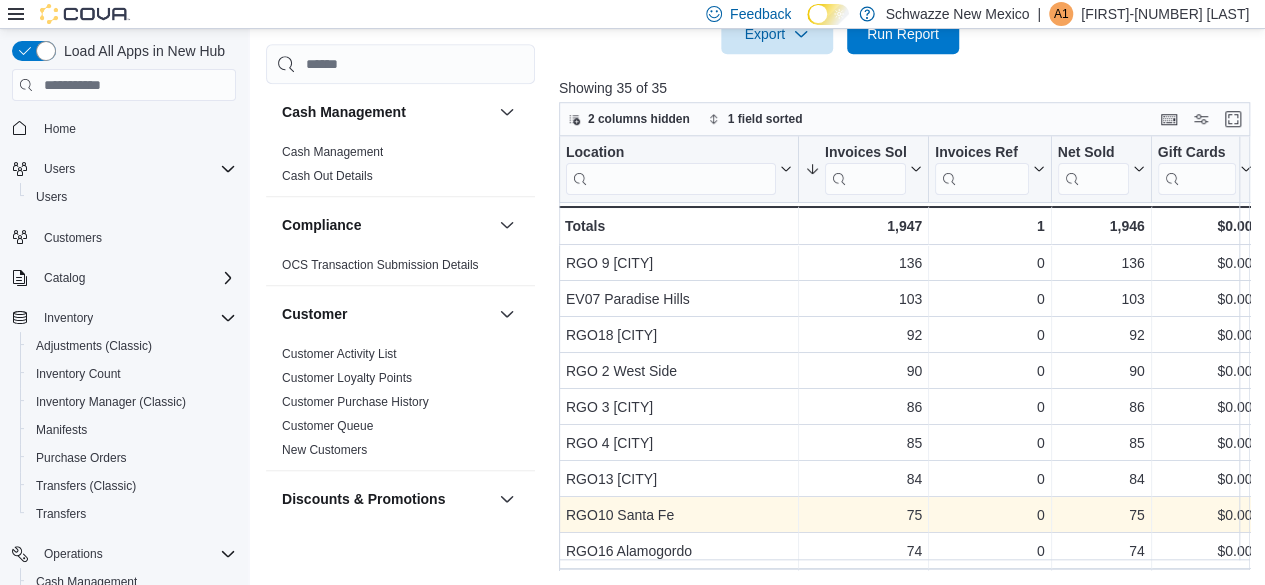 scroll, scrollTop: 691, scrollLeft: 0, axis: vertical 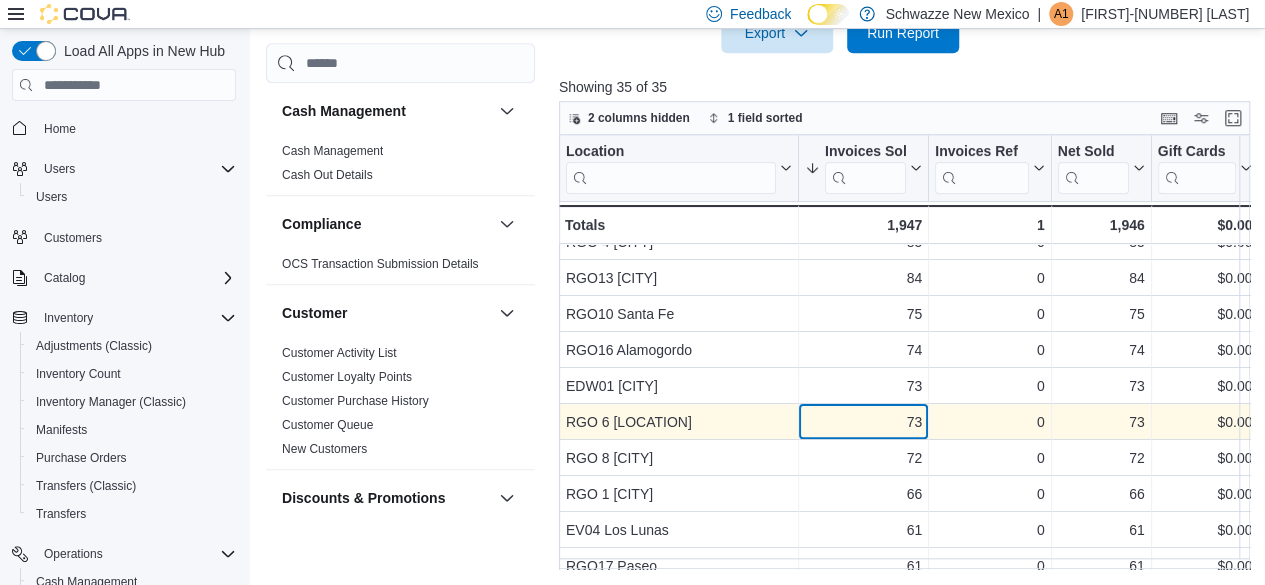 click on "73" at bounding box center (863, 206) 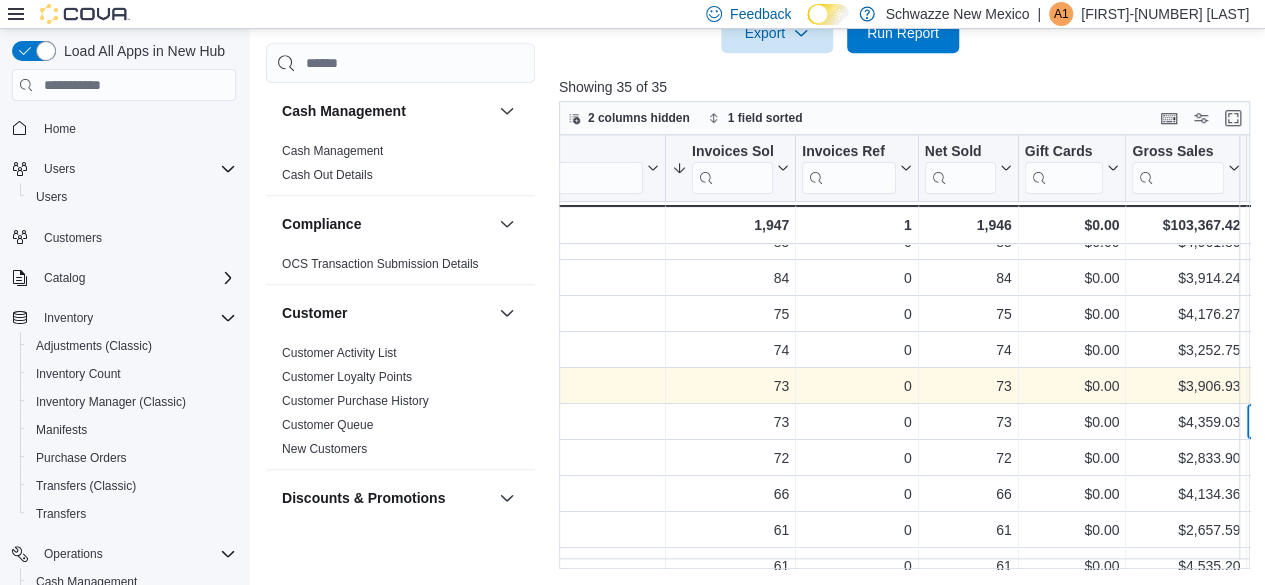scroll, scrollTop: 200, scrollLeft: 233, axis: both 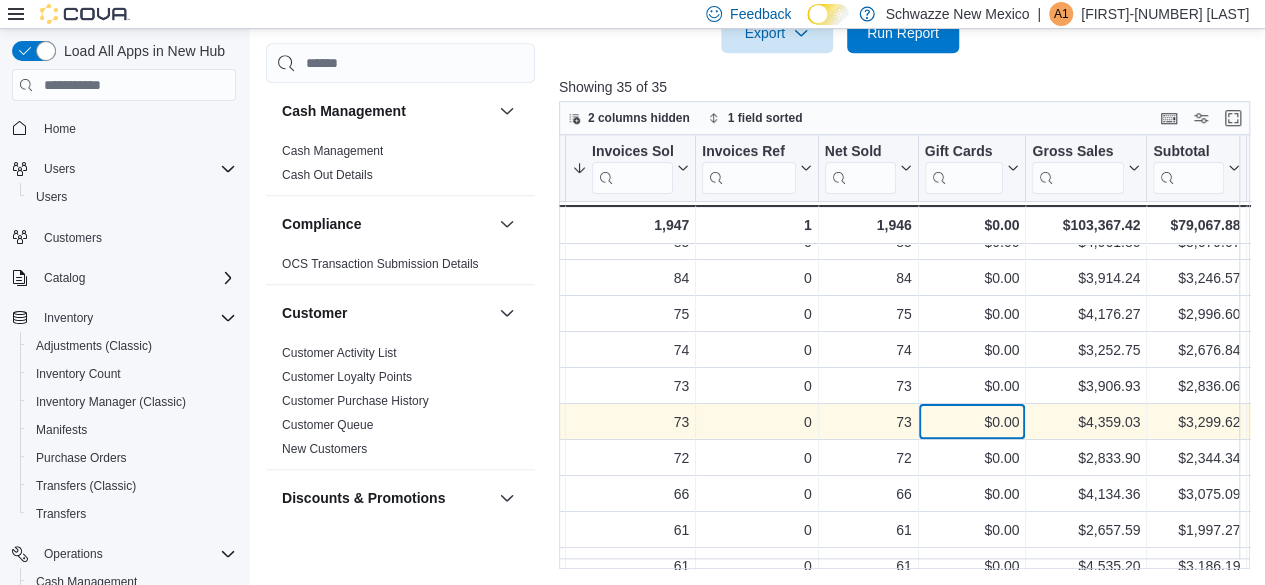 click on "$0.00" at bounding box center (971, 206) 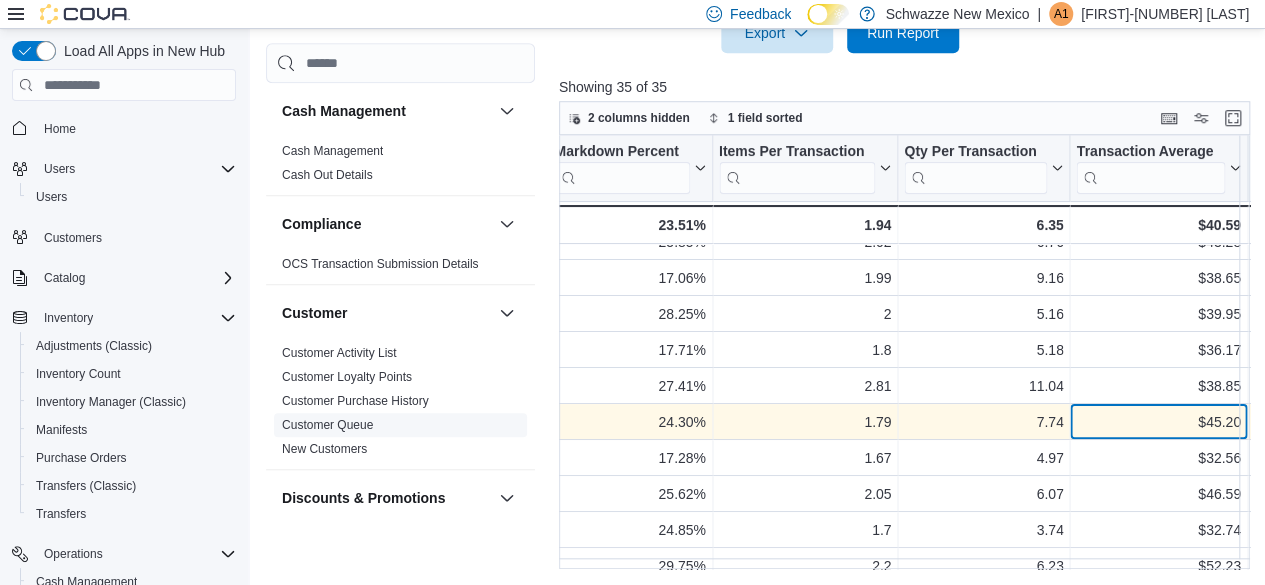 scroll, scrollTop: 0, scrollLeft: 1660, axis: horizontal 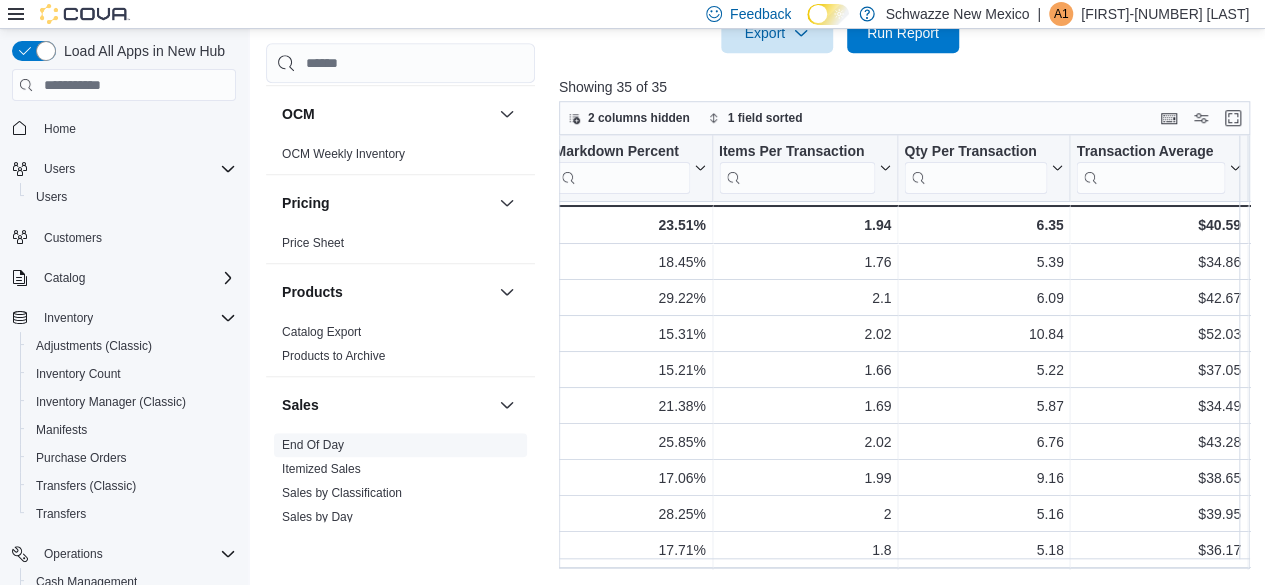 click on "End Of Day" at bounding box center (313, 445) 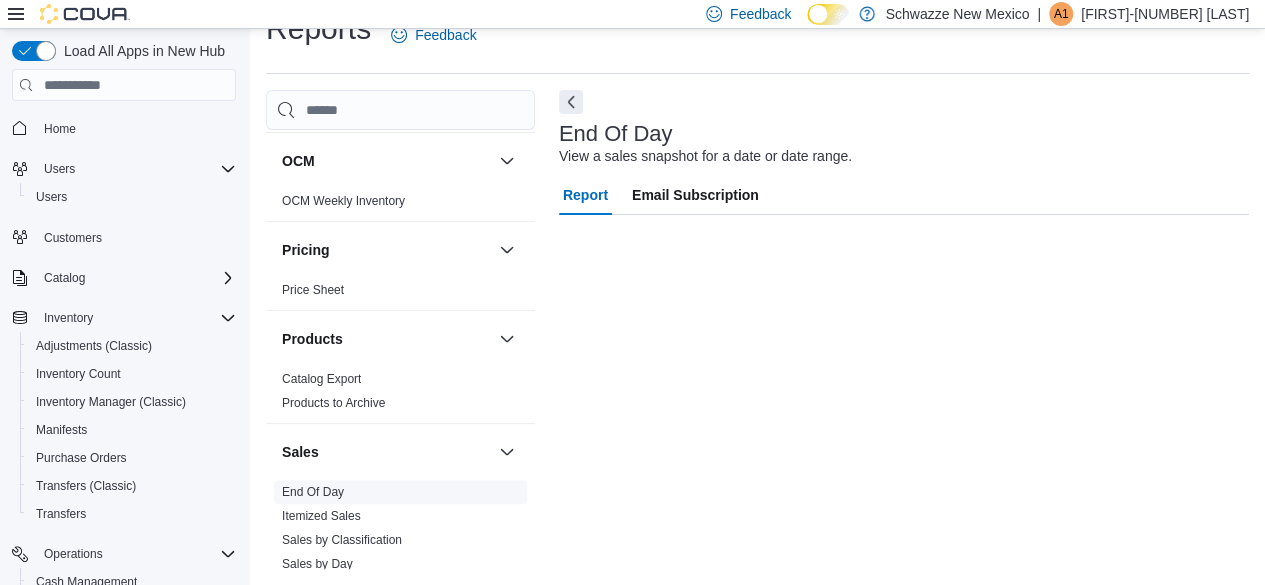 scroll, scrollTop: 36, scrollLeft: 0, axis: vertical 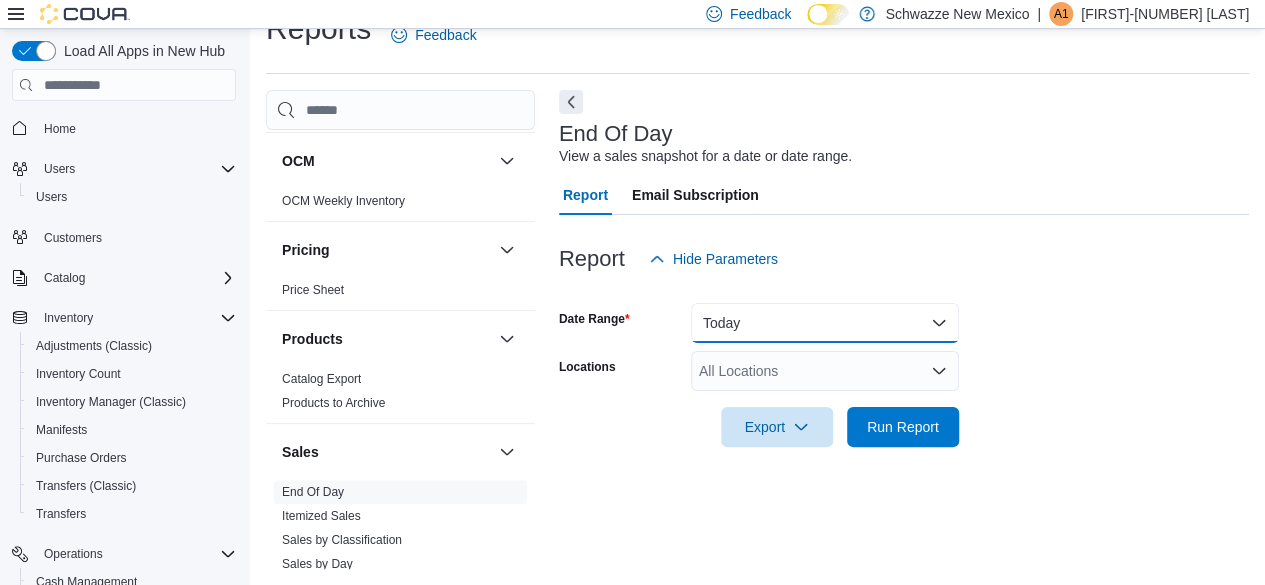 click on "Today" at bounding box center (825, 323) 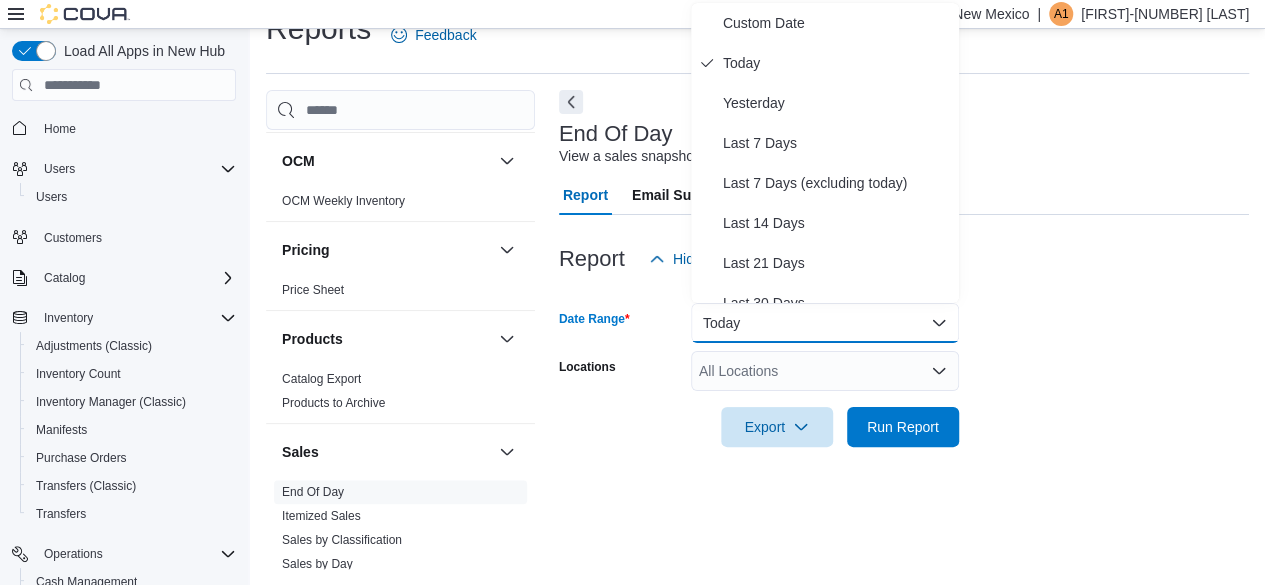 click on "Today" at bounding box center (825, 323) 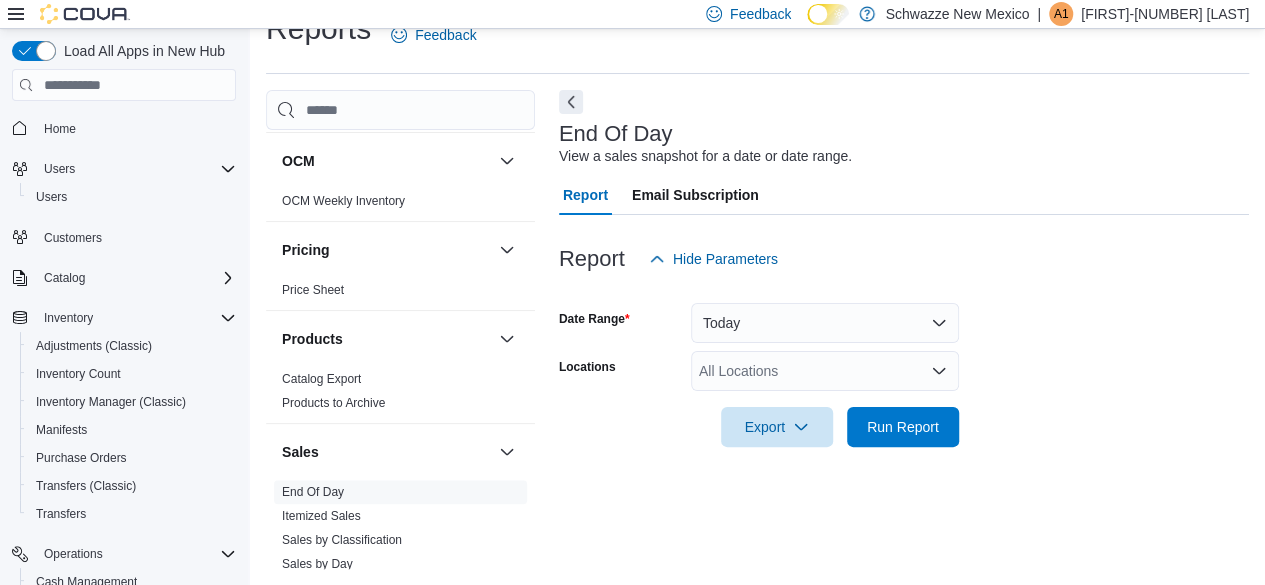 click on "All Locations" at bounding box center (825, 371) 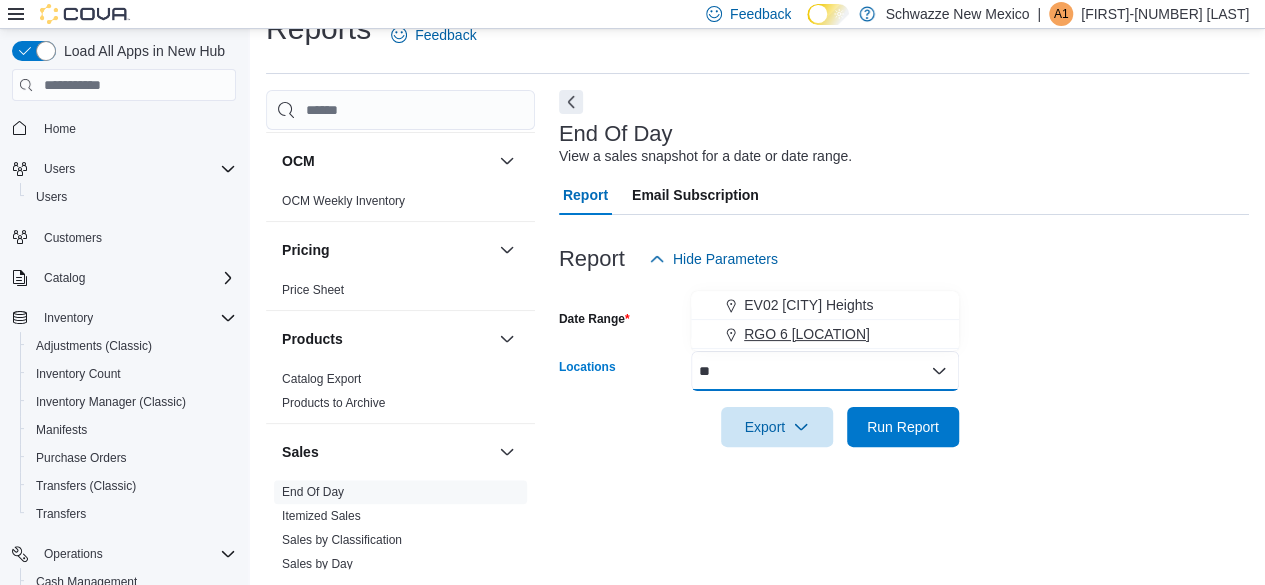 type on "**" 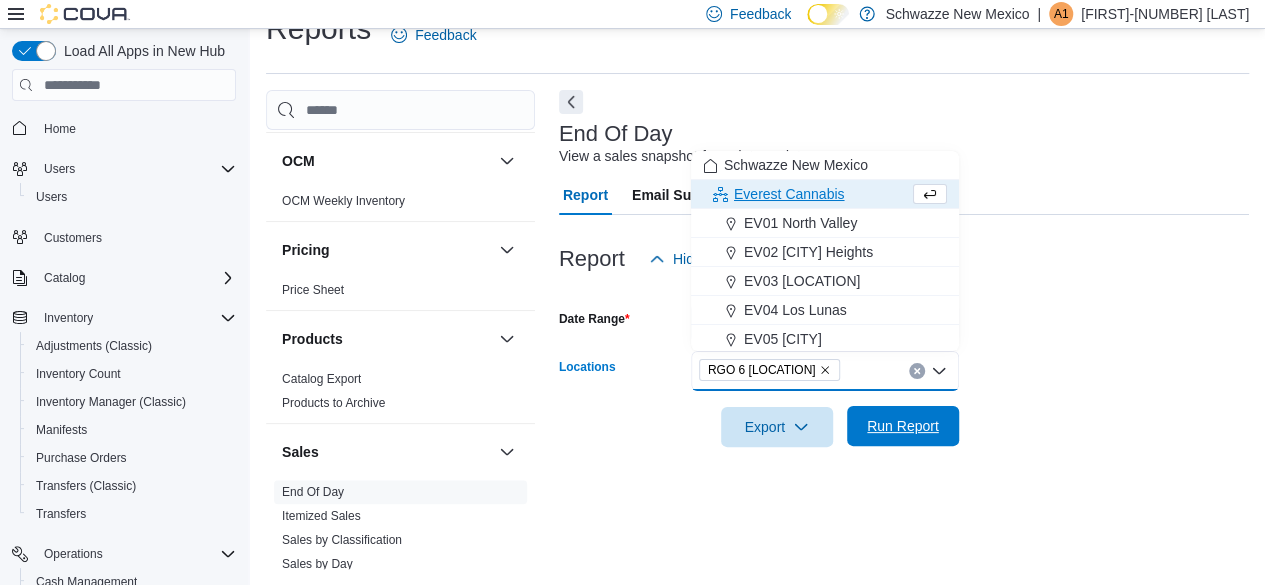 click on "Run Report" at bounding box center (903, 426) 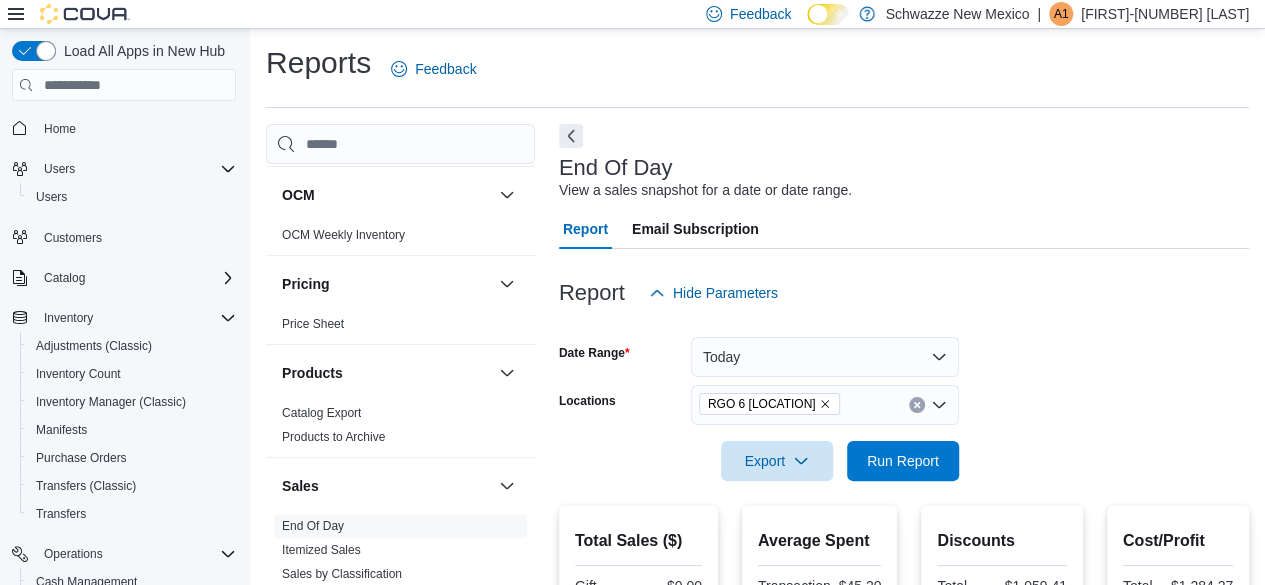 scroll, scrollTop: 0, scrollLeft: 0, axis: both 